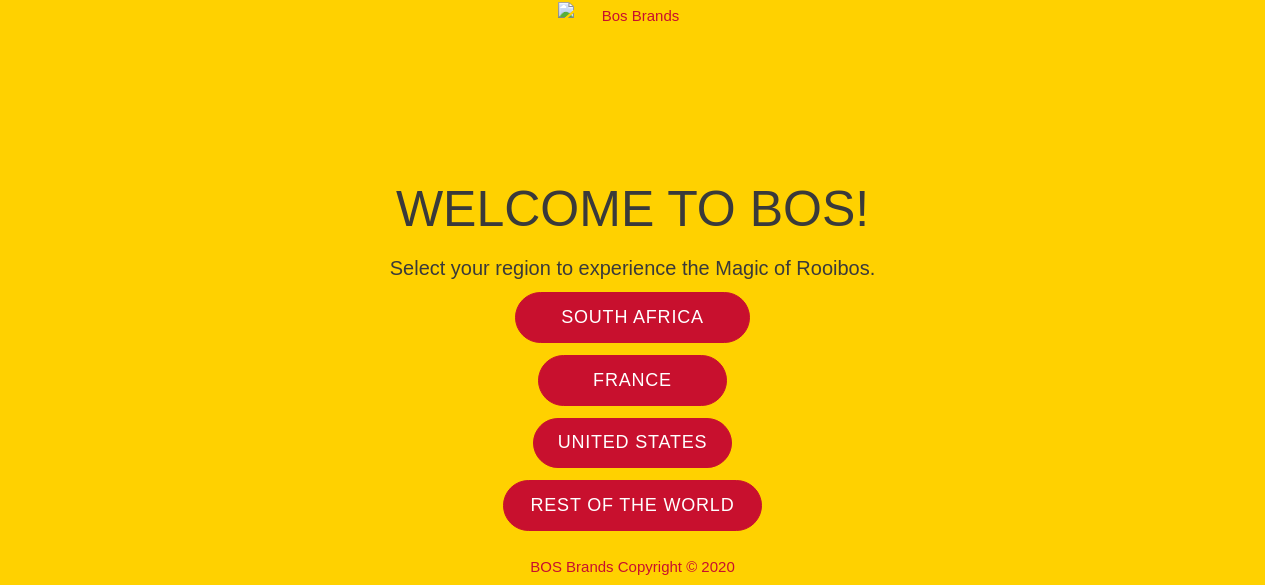 scroll, scrollTop: 0, scrollLeft: 0, axis: both 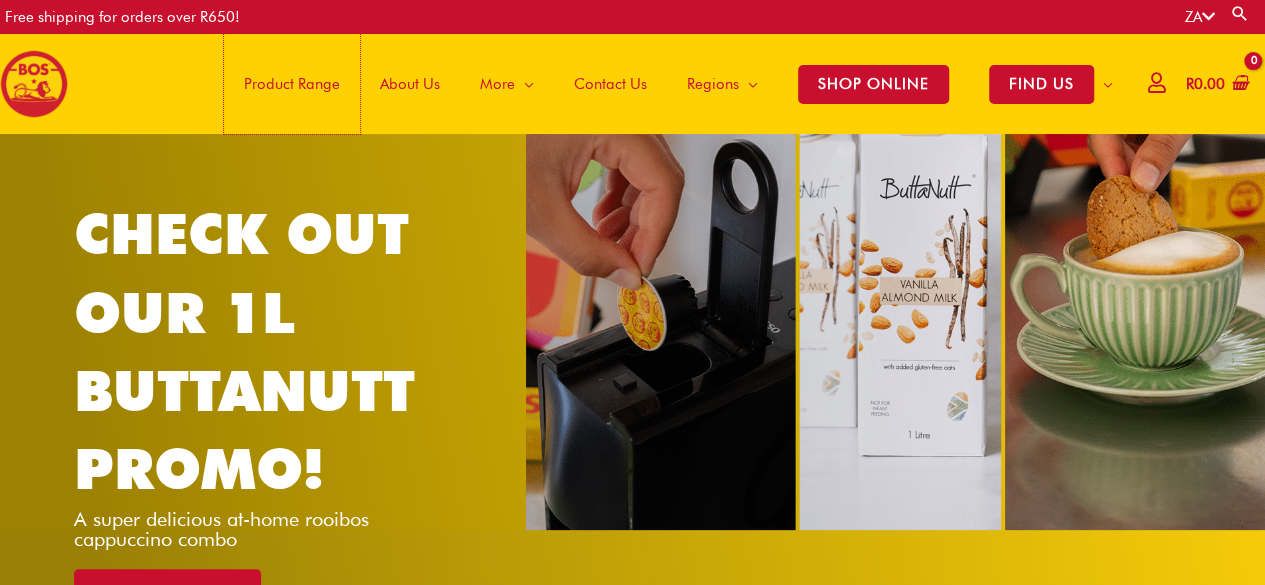 click on "Product Range" at bounding box center (292, 84) 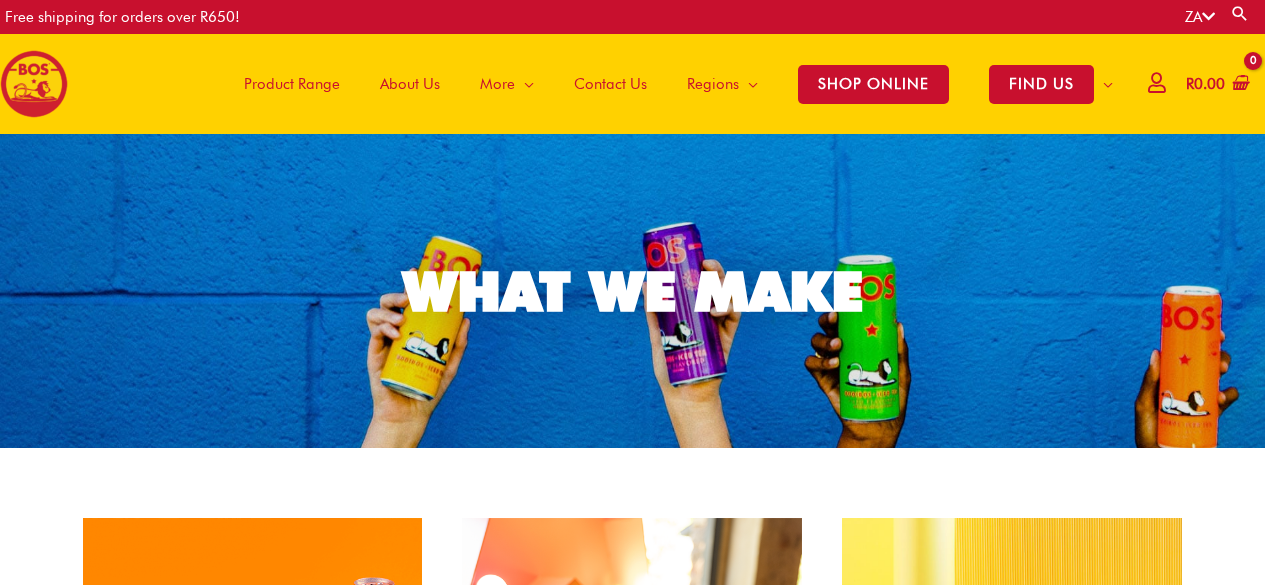 scroll, scrollTop: 0, scrollLeft: 0, axis: both 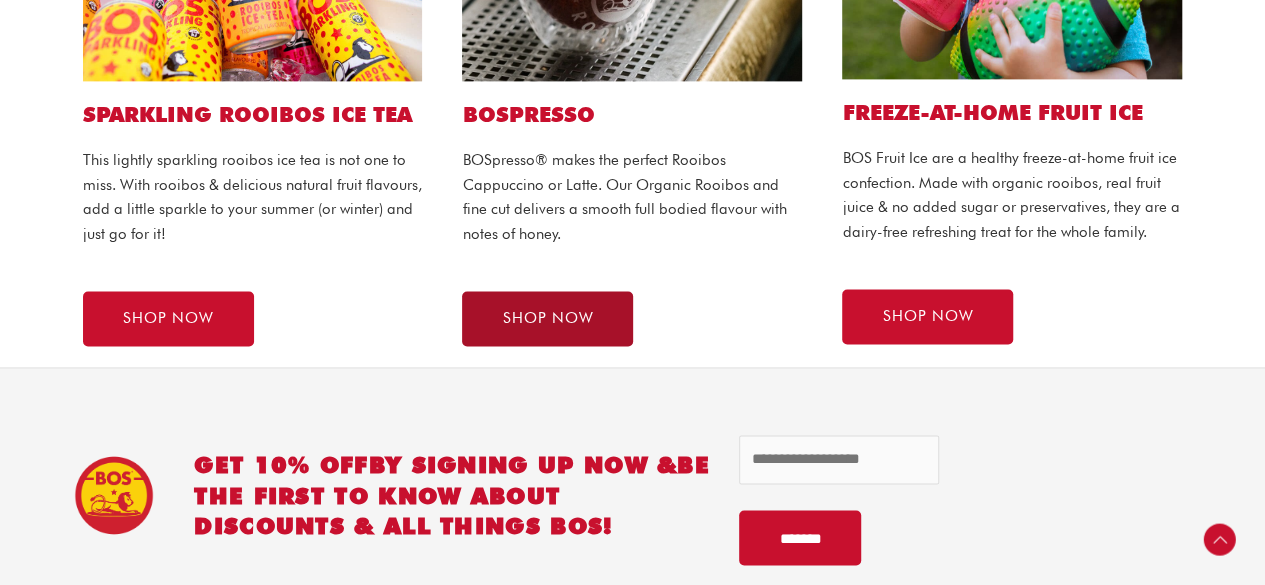 click on "SHOP NOW" at bounding box center (547, 318) 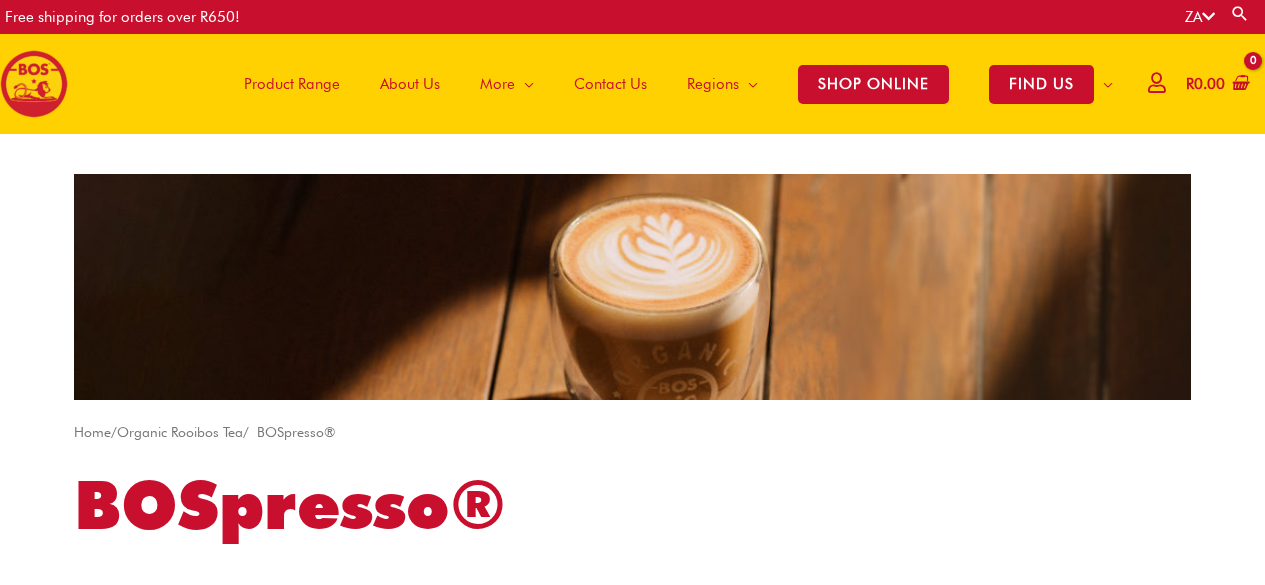 scroll, scrollTop: 412, scrollLeft: 0, axis: vertical 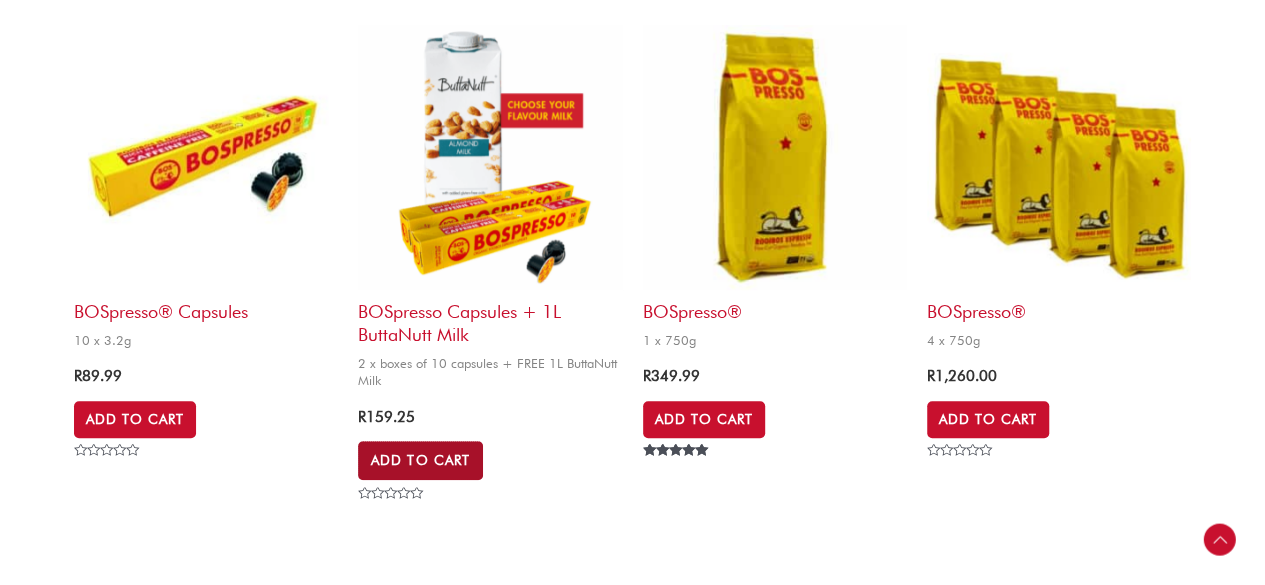 click on "Add to Cart" at bounding box center (420, 460) 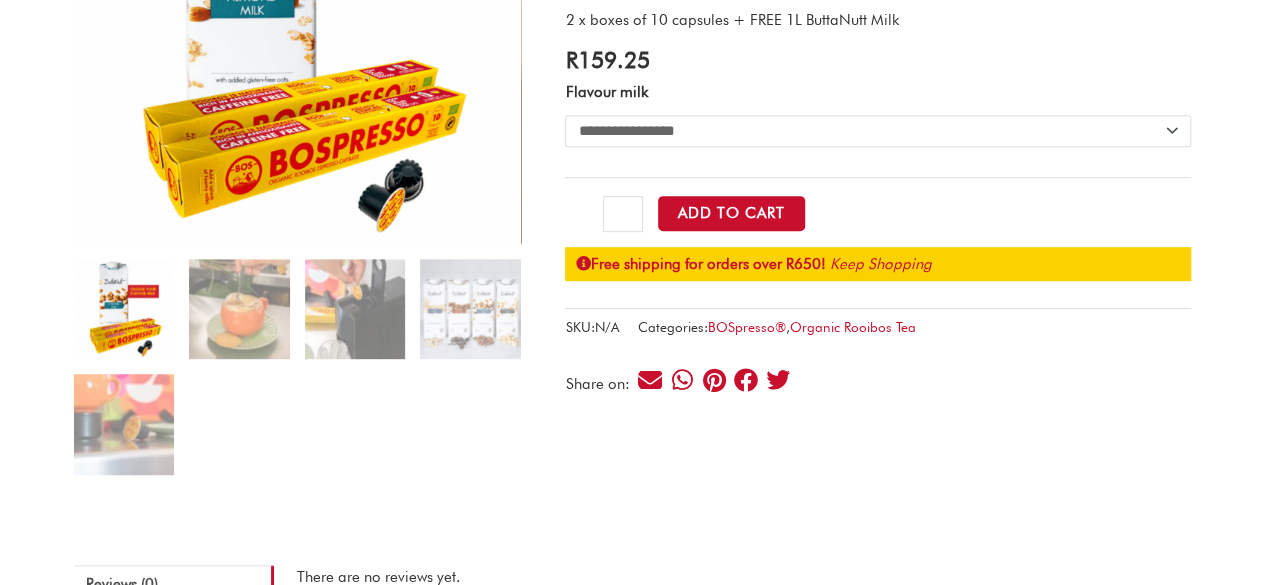 scroll, scrollTop: 0, scrollLeft: 0, axis: both 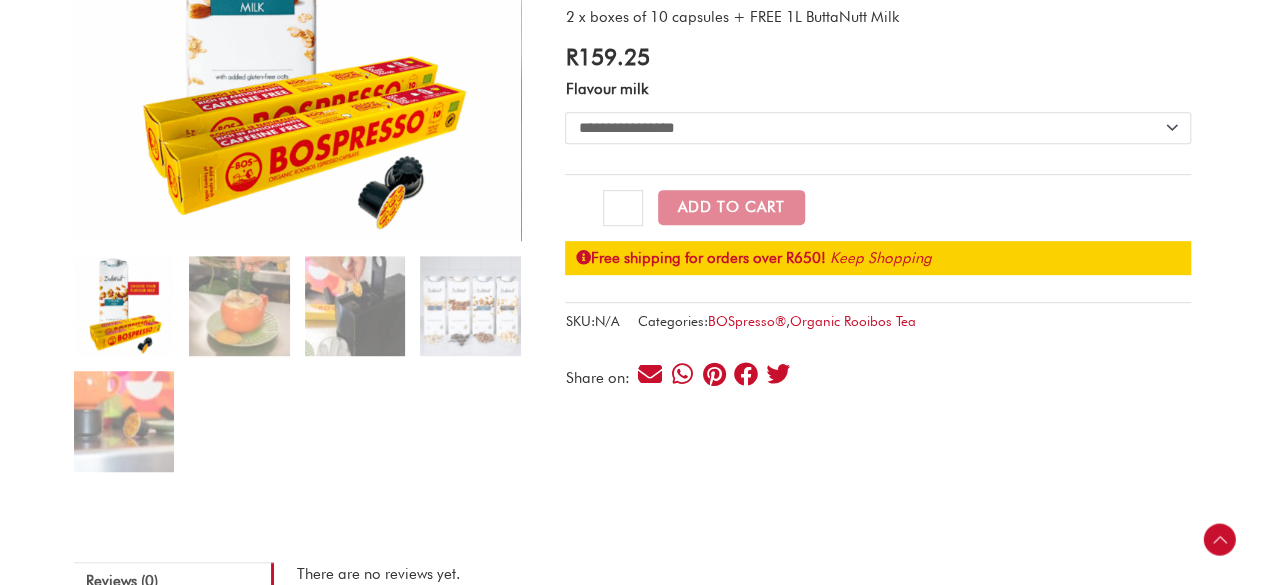 click on "**********" 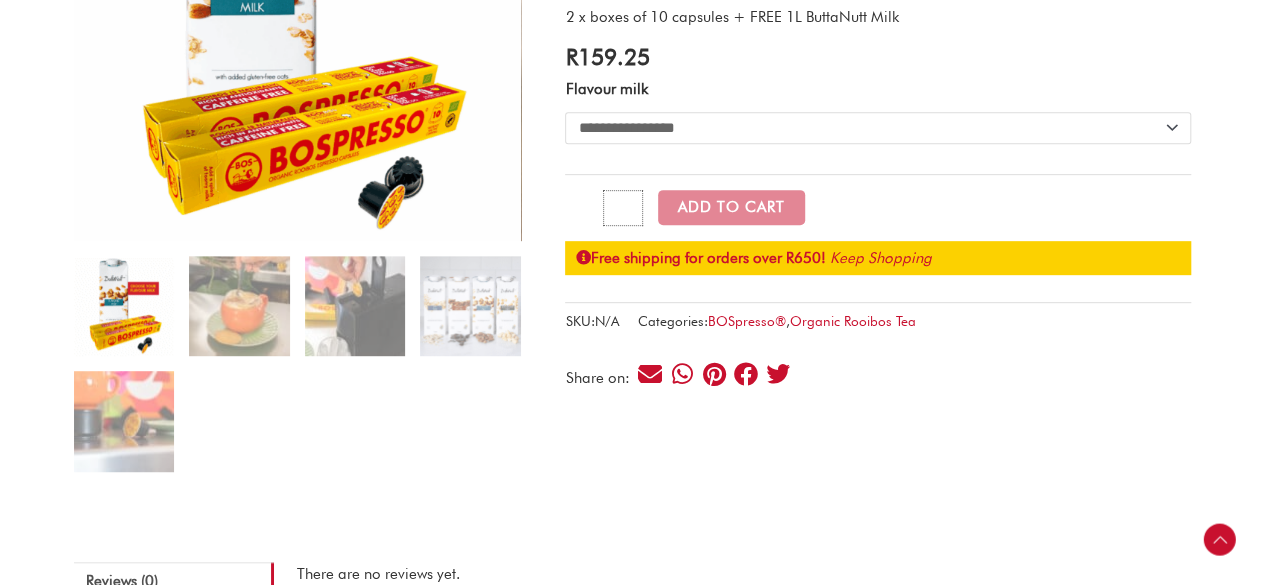 drag, startPoint x: 629, startPoint y: 209, endPoint x: 610, endPoint y: 211, distance: 19.104973 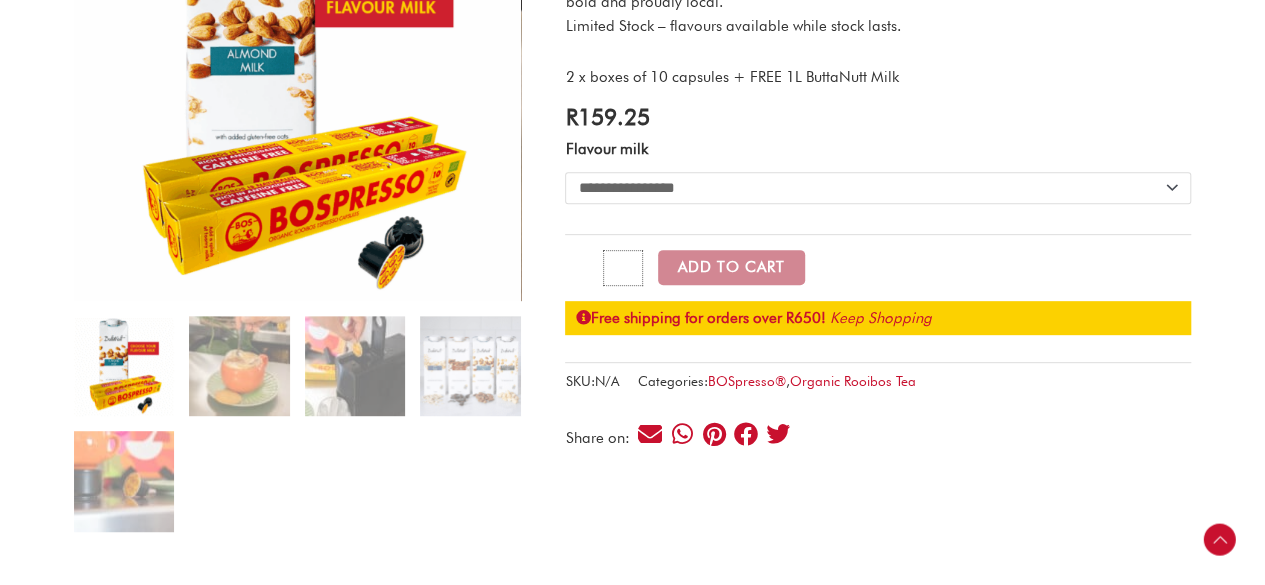 scroll, scrollTop: 300, scrollLeft: 0, axis: vertical 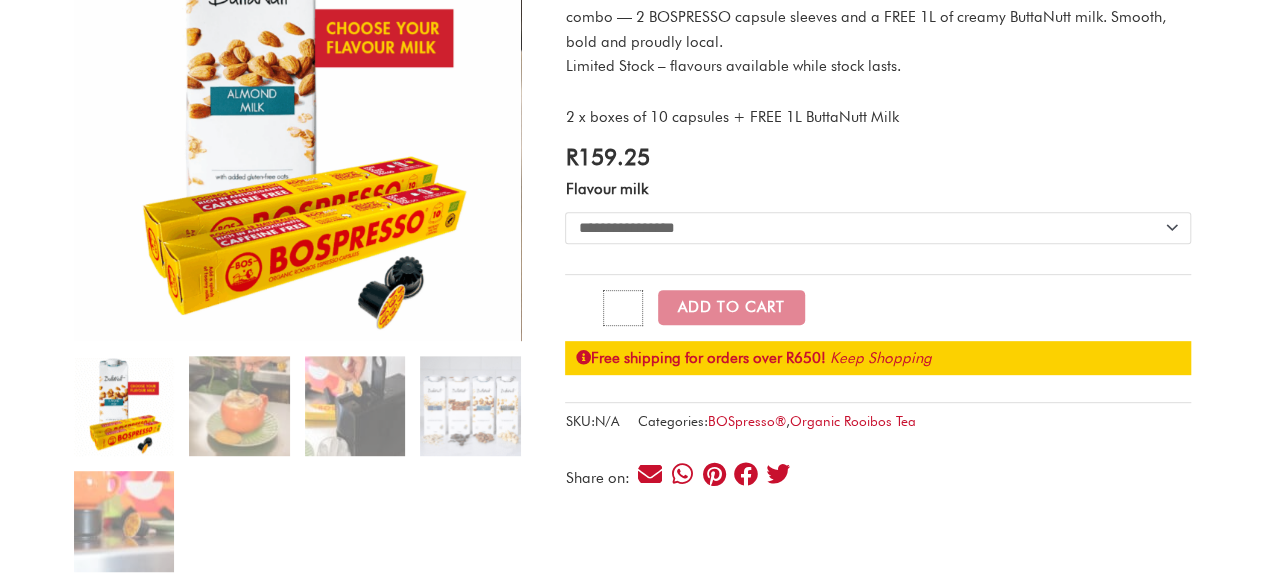 type on "**" 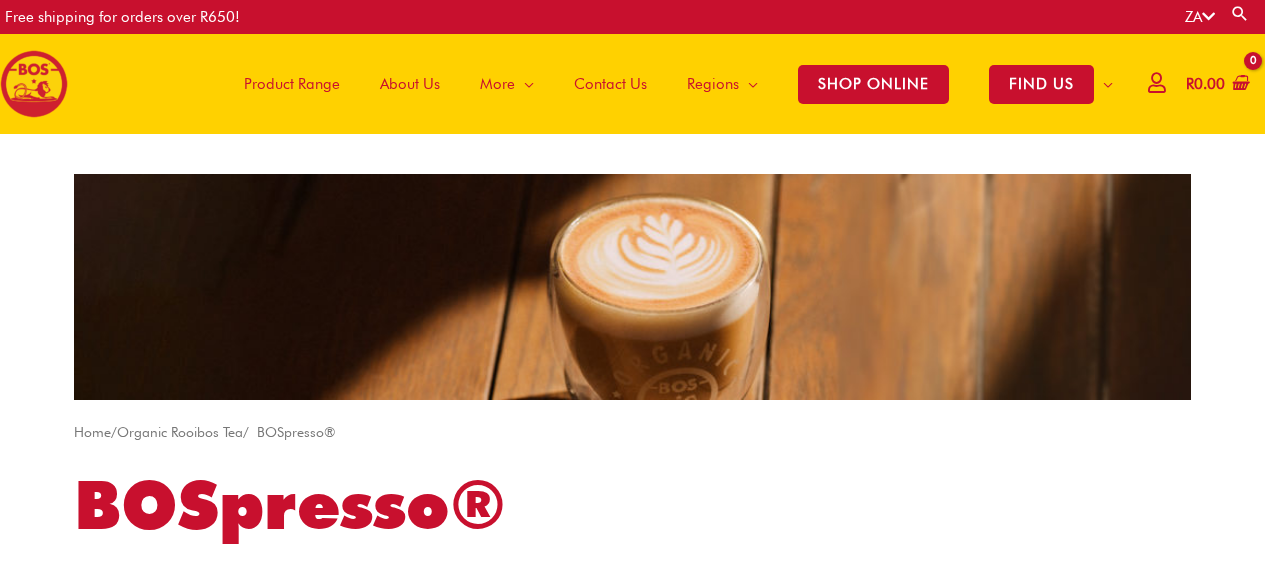scroll, scrollTop: 800, scrollLeft: 0, axis: vertical 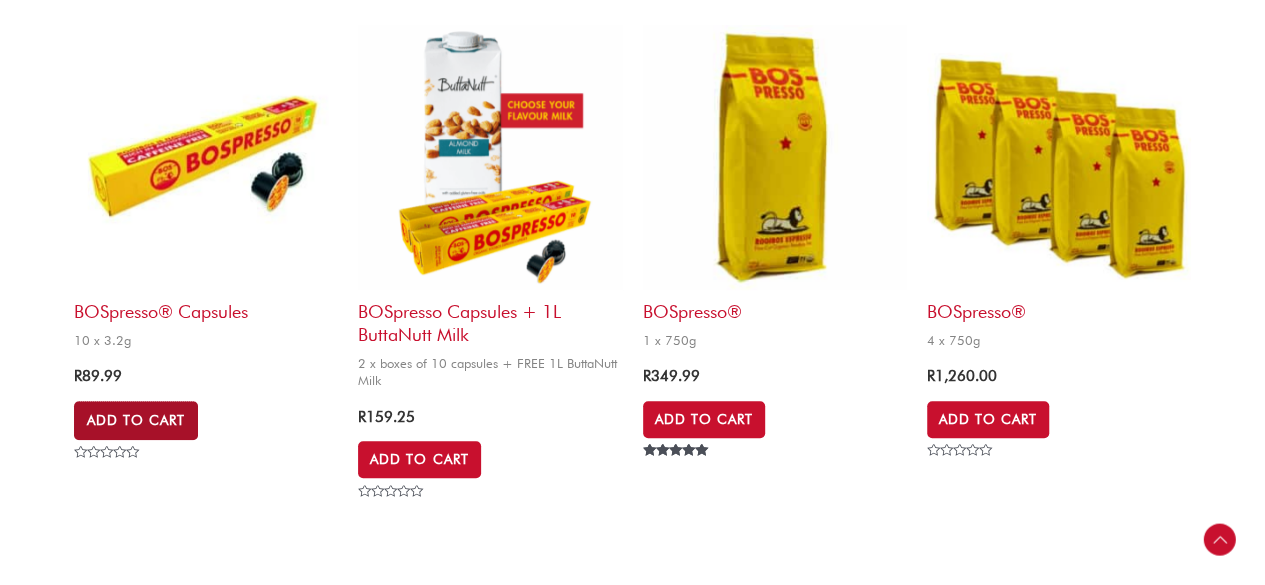 click on "Add to Cart" at bounding box center [136, 420] 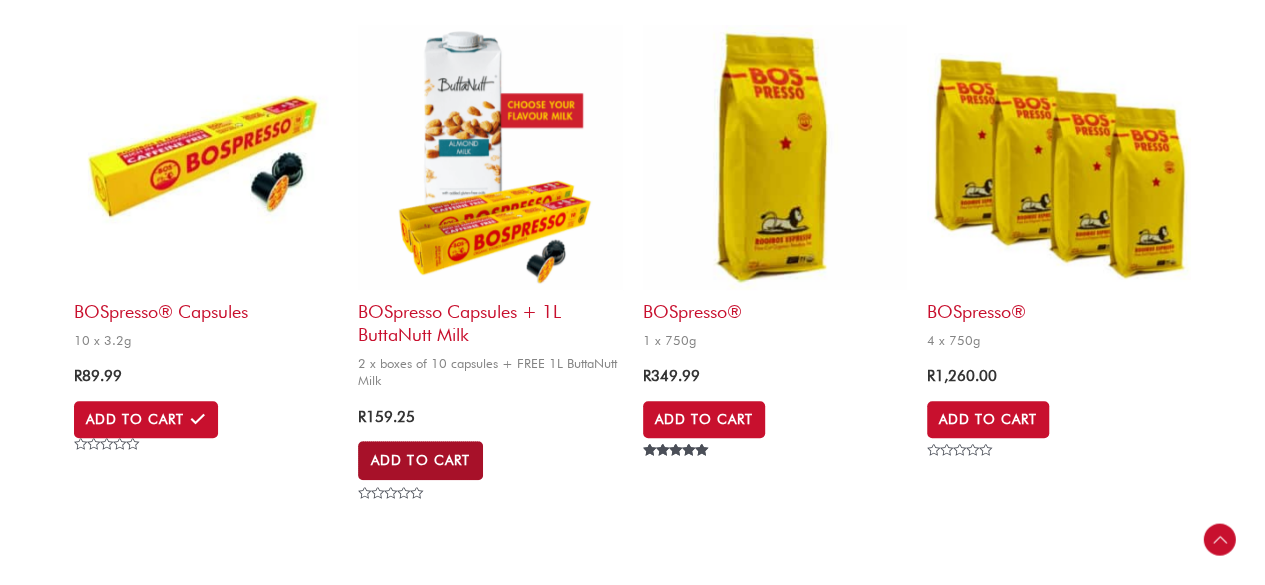 click on "Add to Cart" at bounding box center [420, 460] 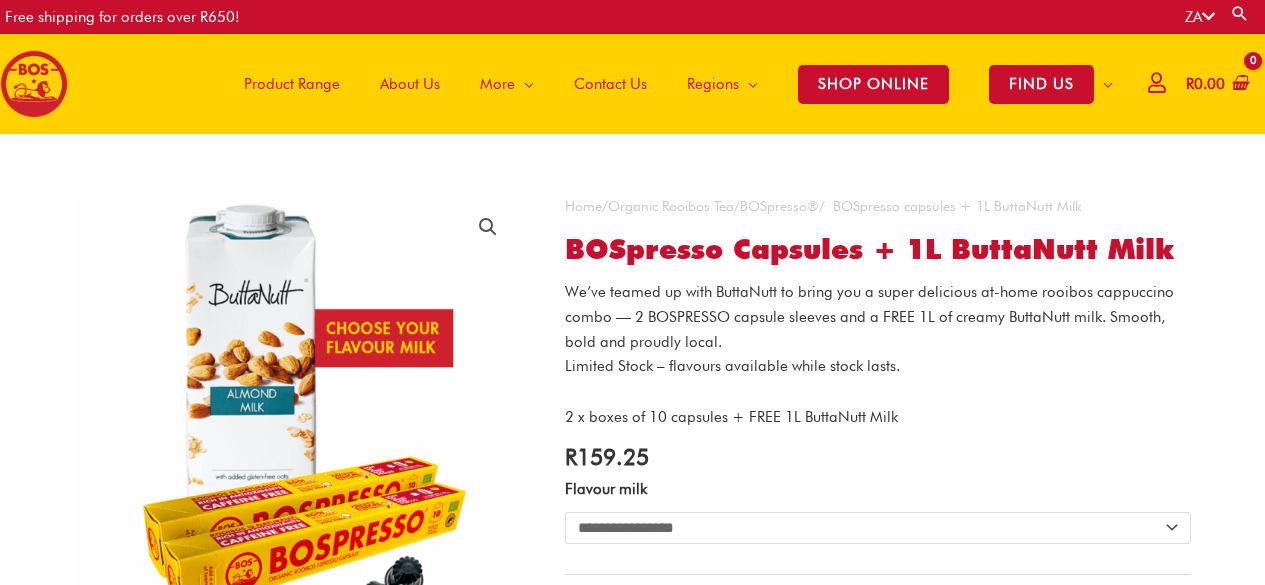 scroll, scrollTop: 0, scrollLeft: 0, axis: both 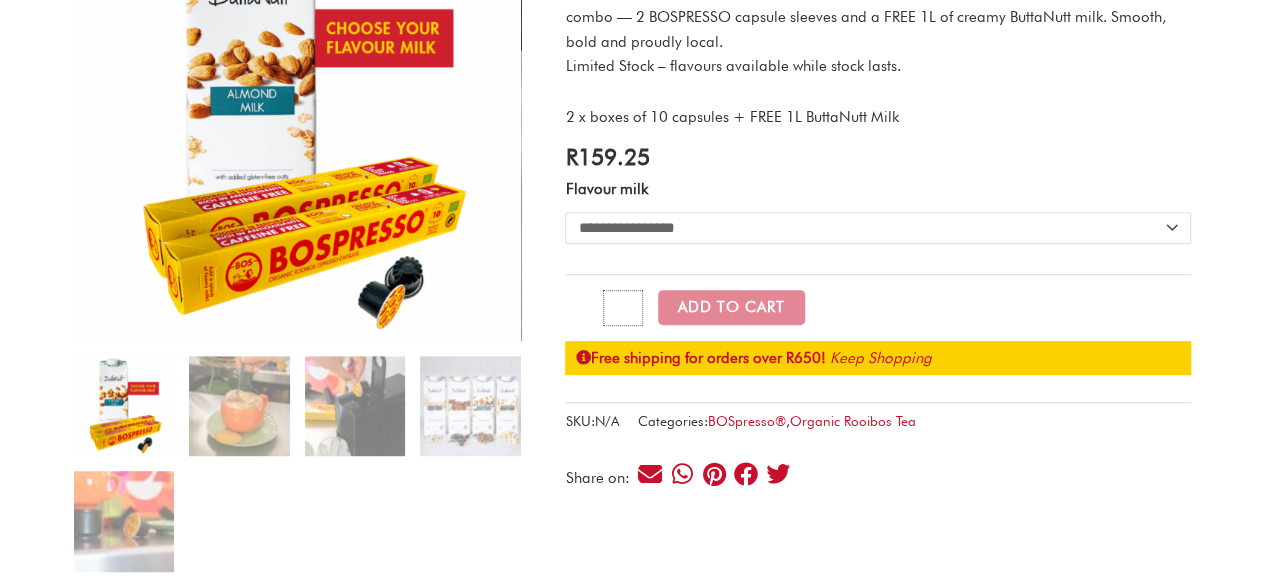 click on "*" 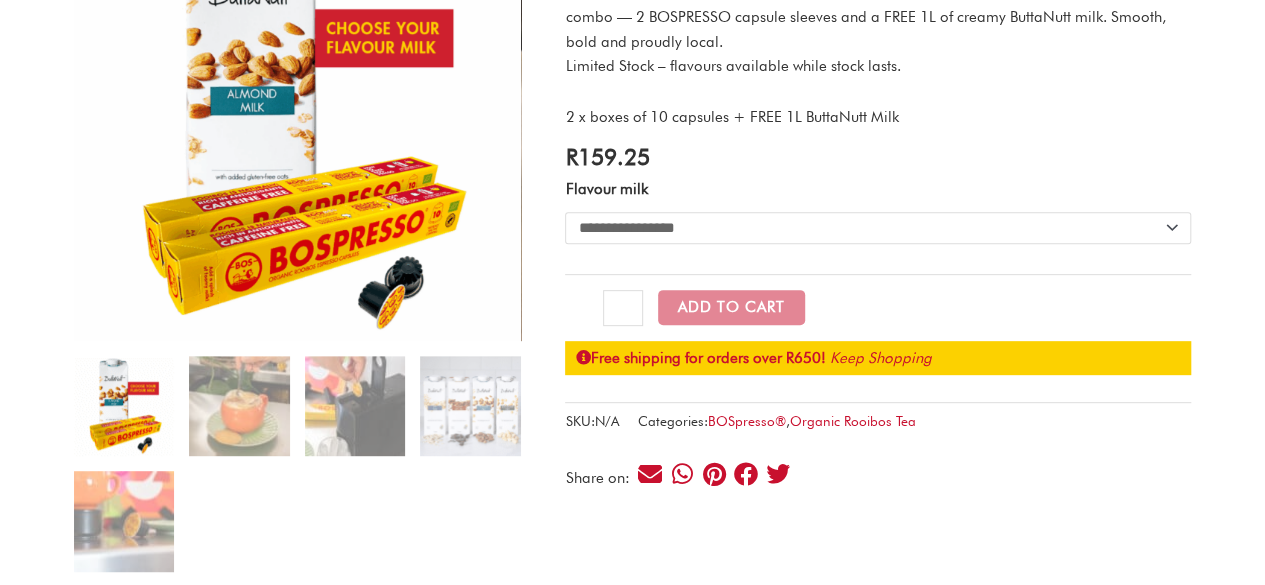 click on "**********" 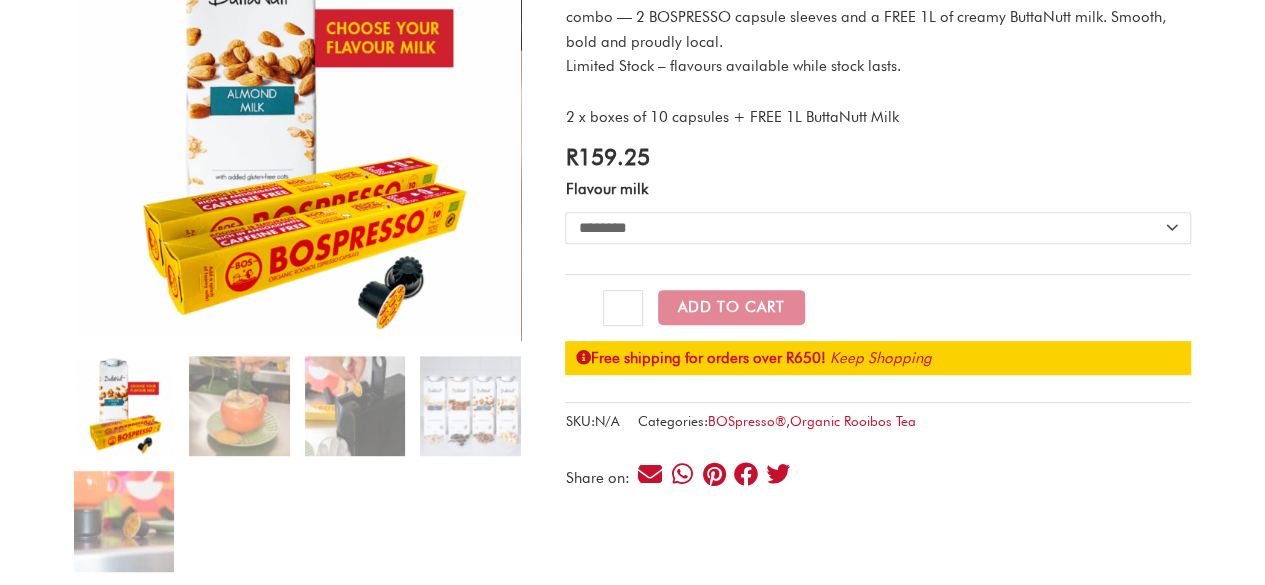 click on "**********" 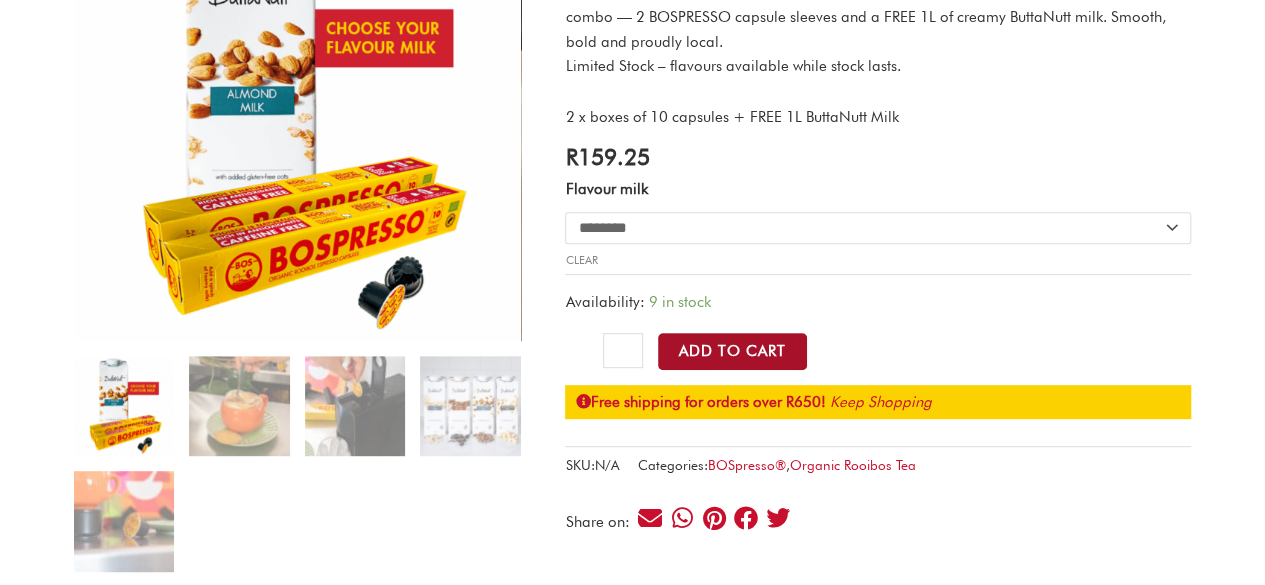 click on "Add to Cart" 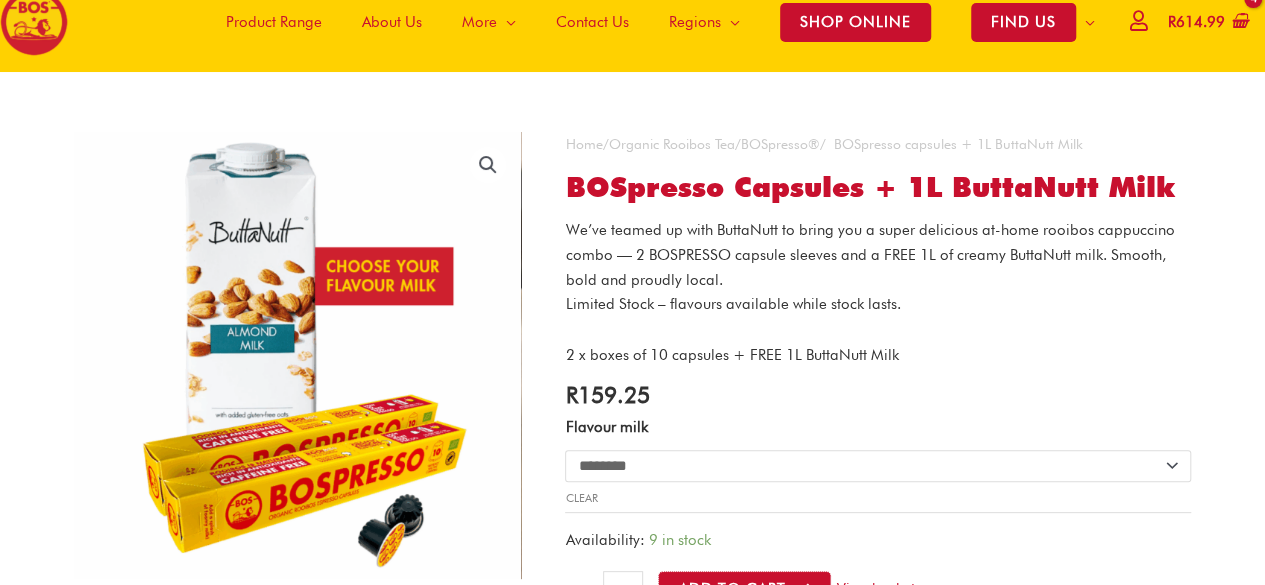 scroll, scrollTop: 0, scrollLeft: 0, axis: both 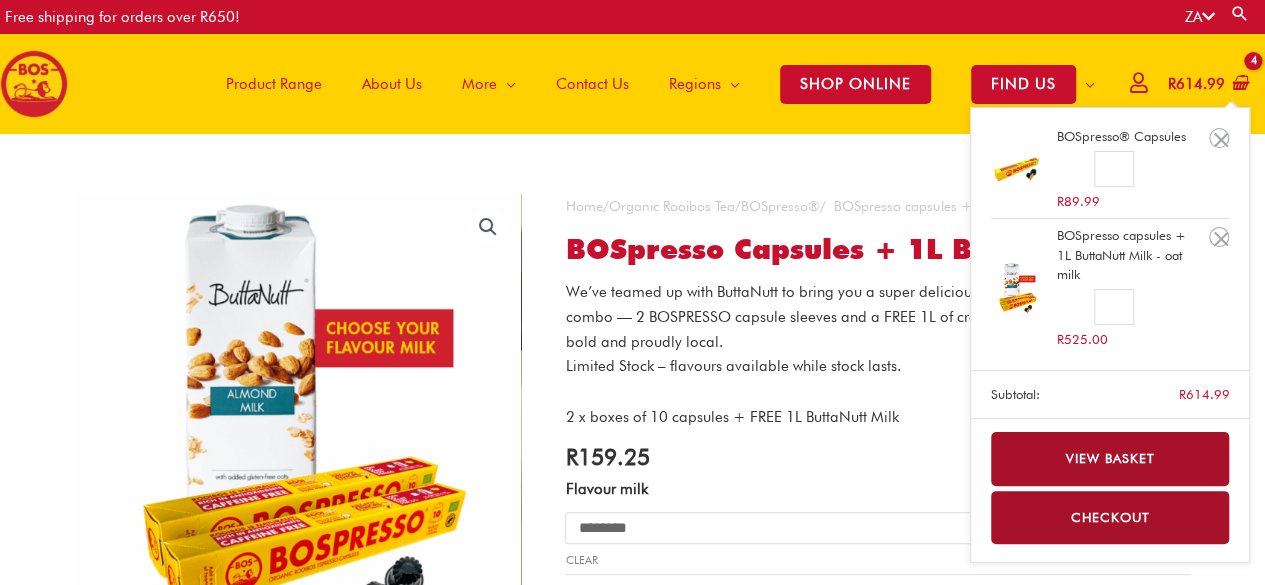 click on "View basket" at bounding box center [1110, 458] 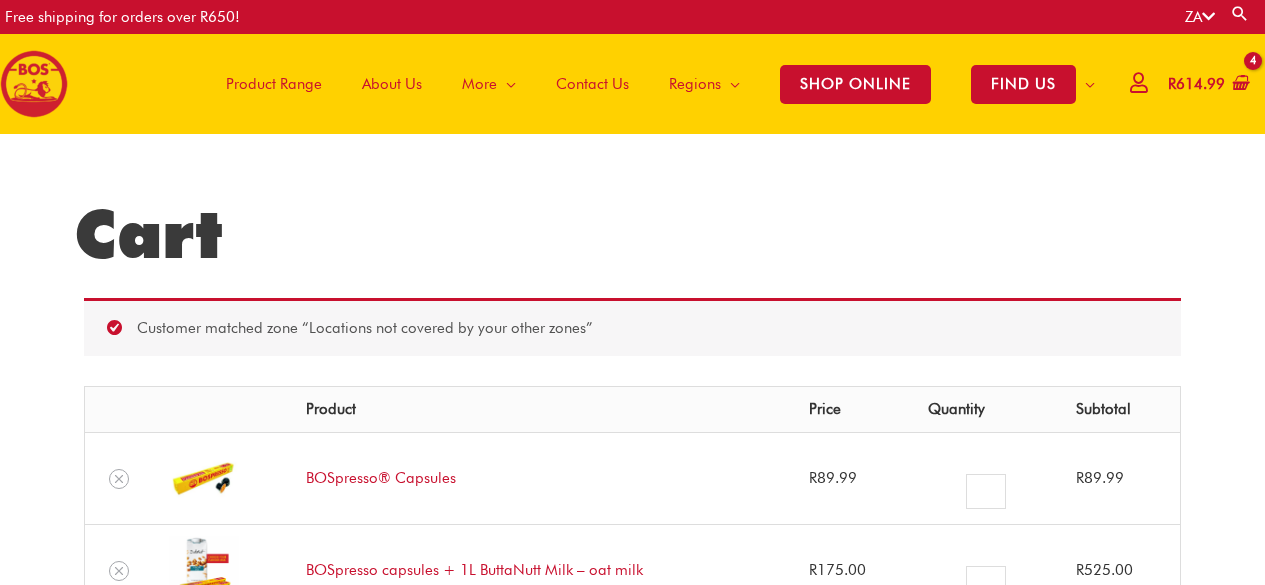 scroll, scrollTop: 0, scrollLeft: 0, axis: both 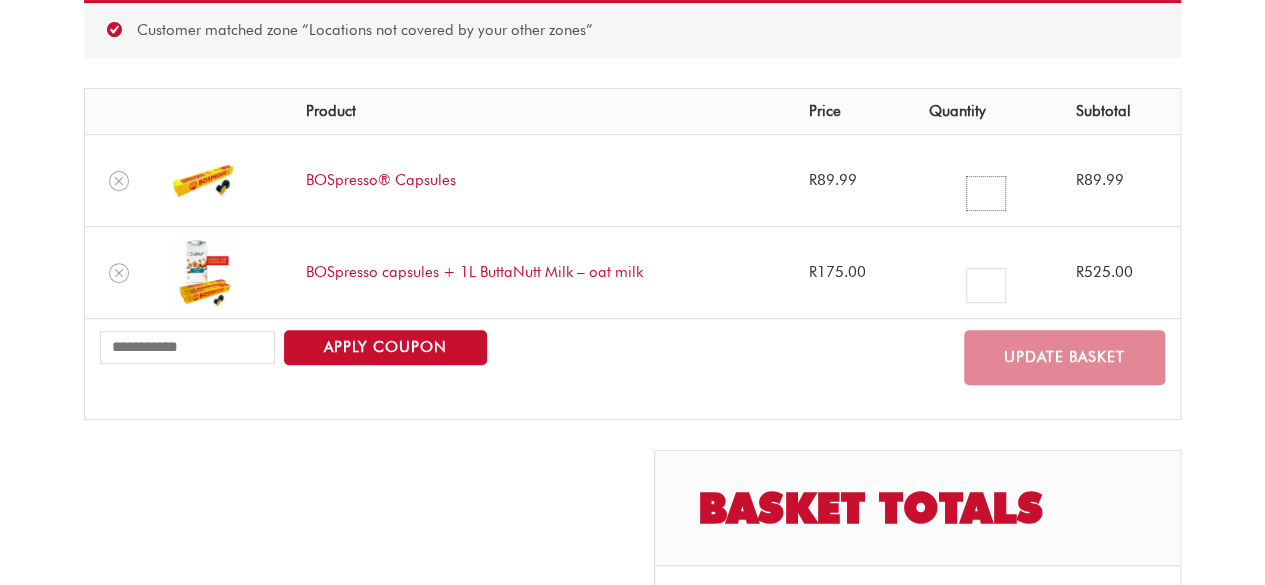 drag, startPoint x: 990, startPoint y: 193, endPoint x: 953, endPoint y: 195, distance: 37.054016 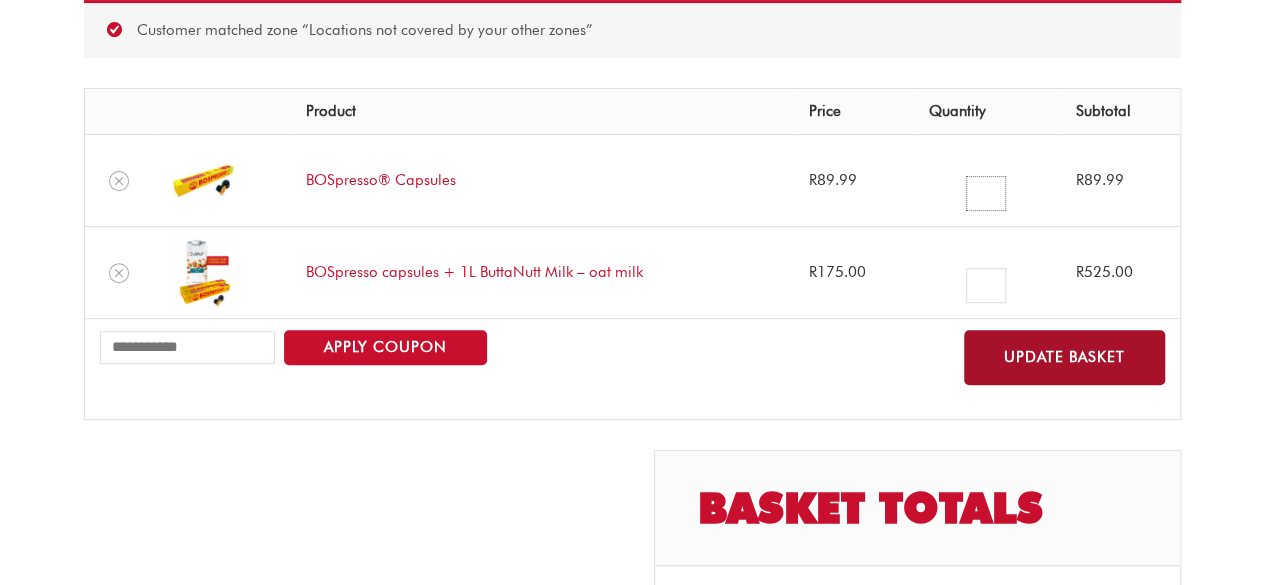 type on "*" 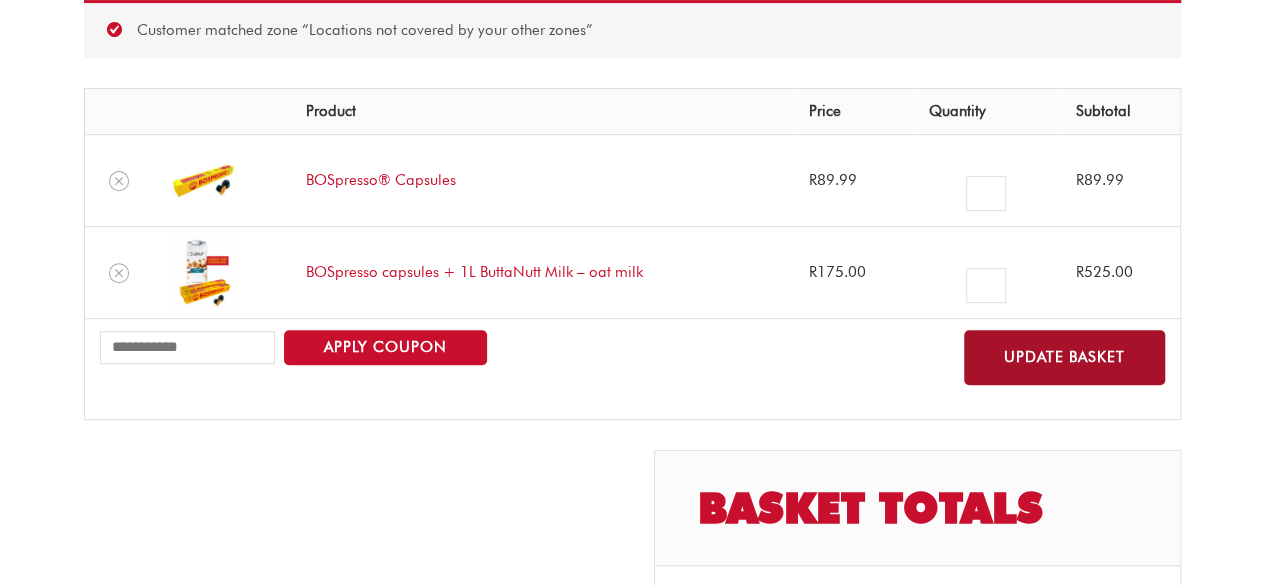 click on "Update basket" at bounding box center (1064, 357) 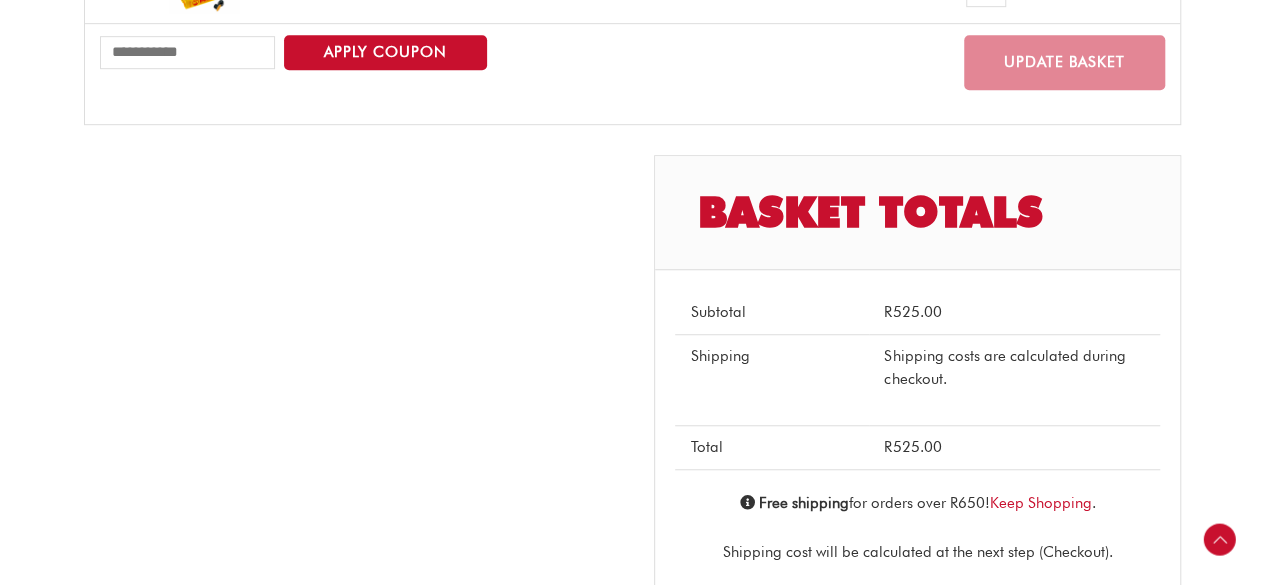 scroll, scrollTop: 630, scrollLeft: 0, axis: vertical 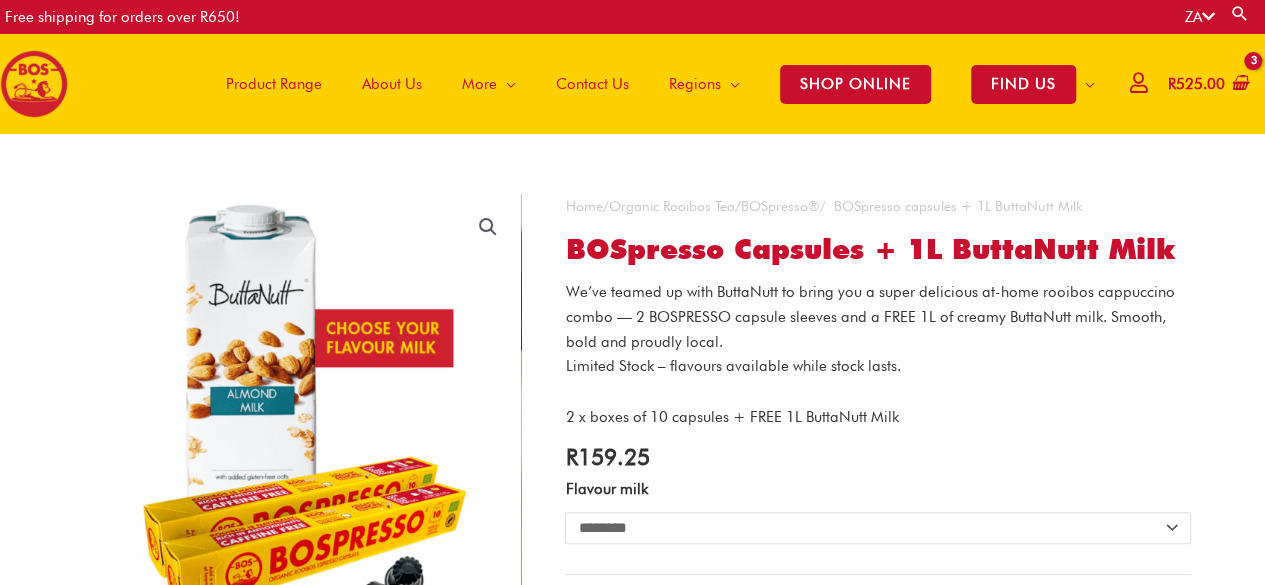 select on "********" 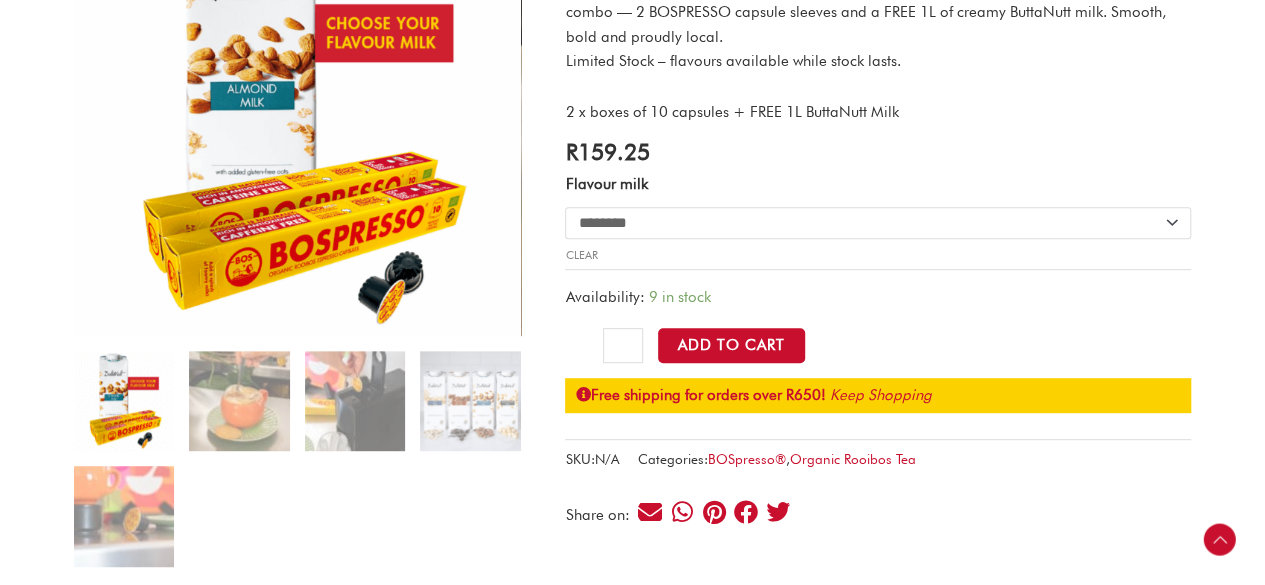 scroll, scrollTop: 300, scrollLeft: 0, axis: vertical 